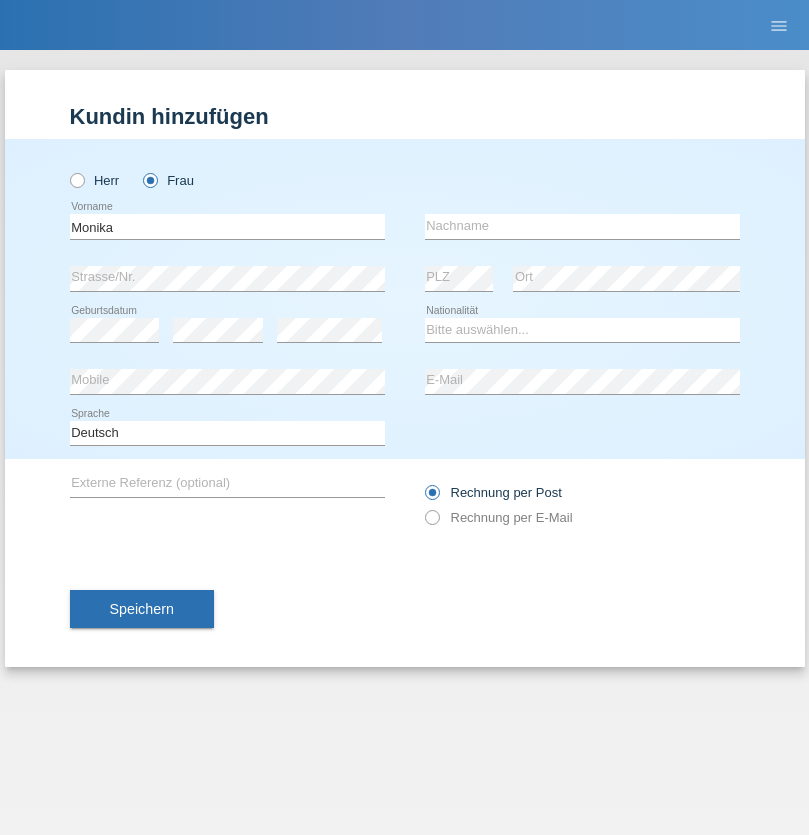 scroll, scrollTop: 0, scrollLeft: 0, axis: both 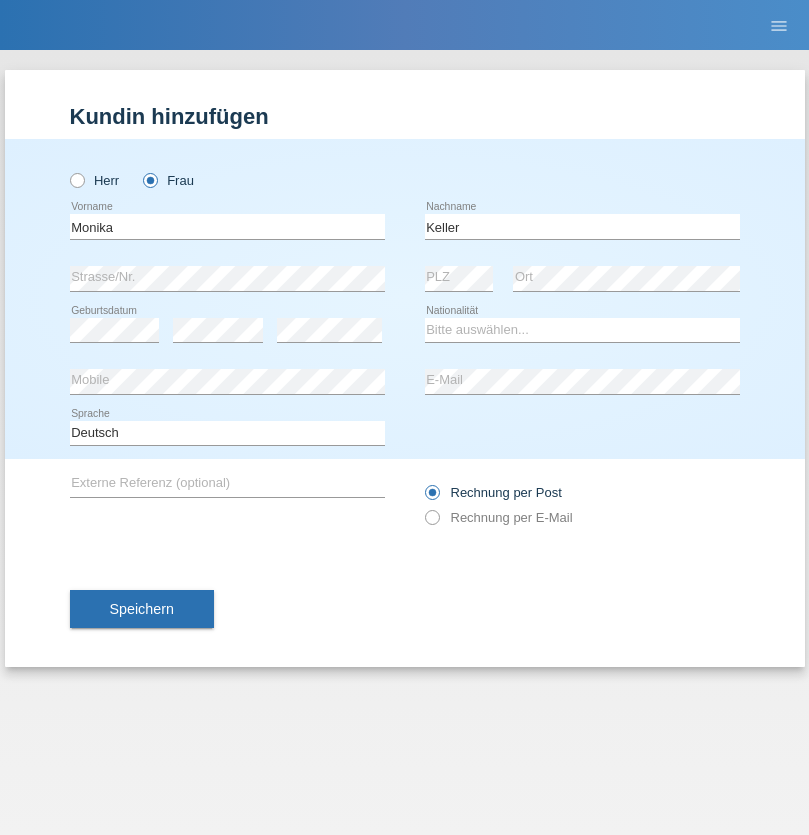 type on "Keller" 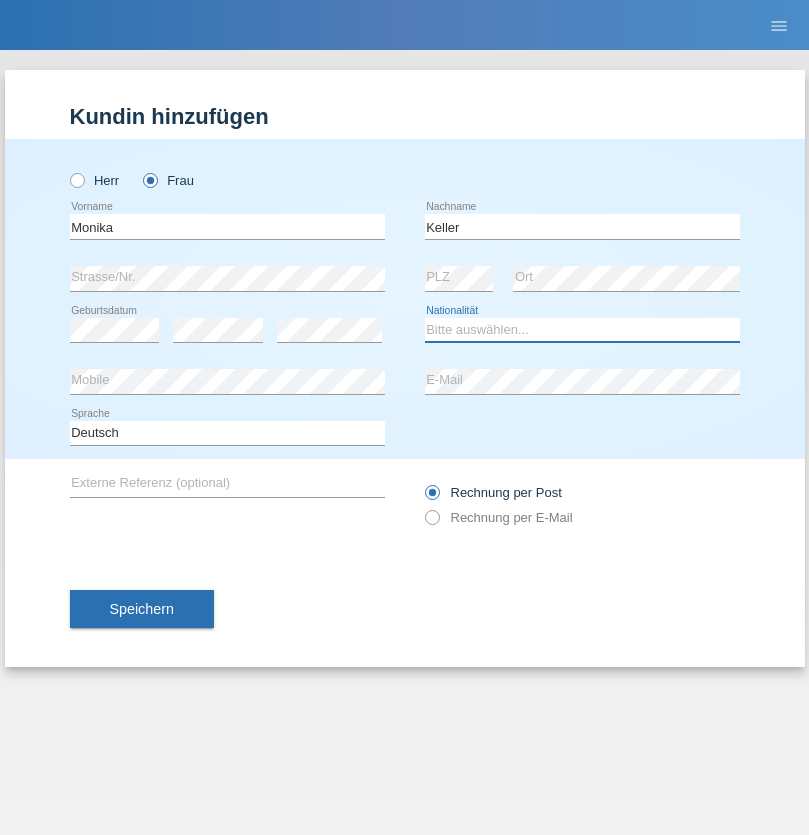 select on "CH" 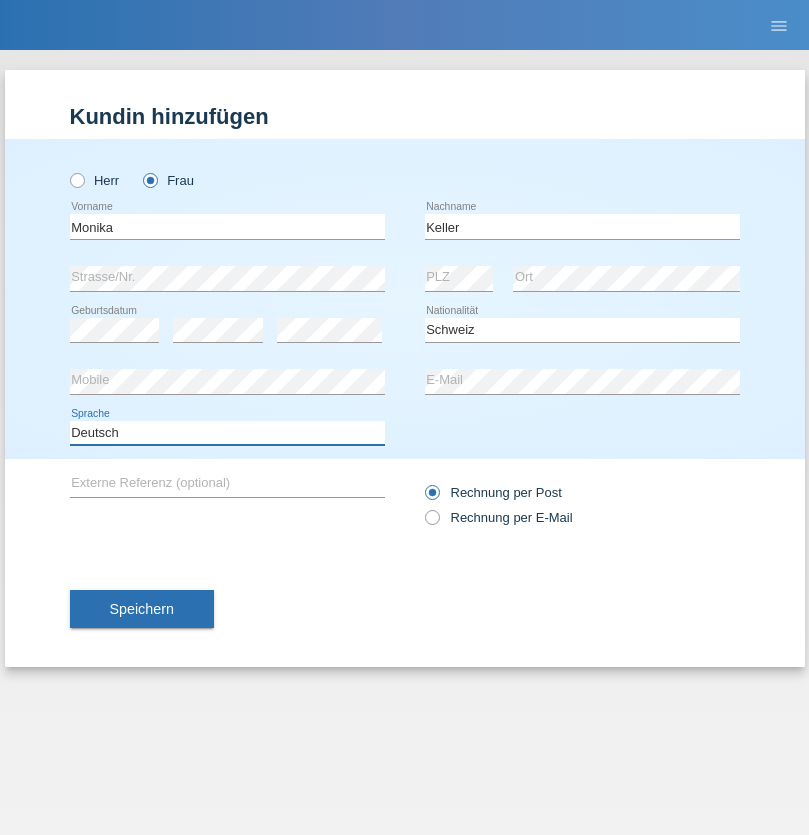 select on "en" 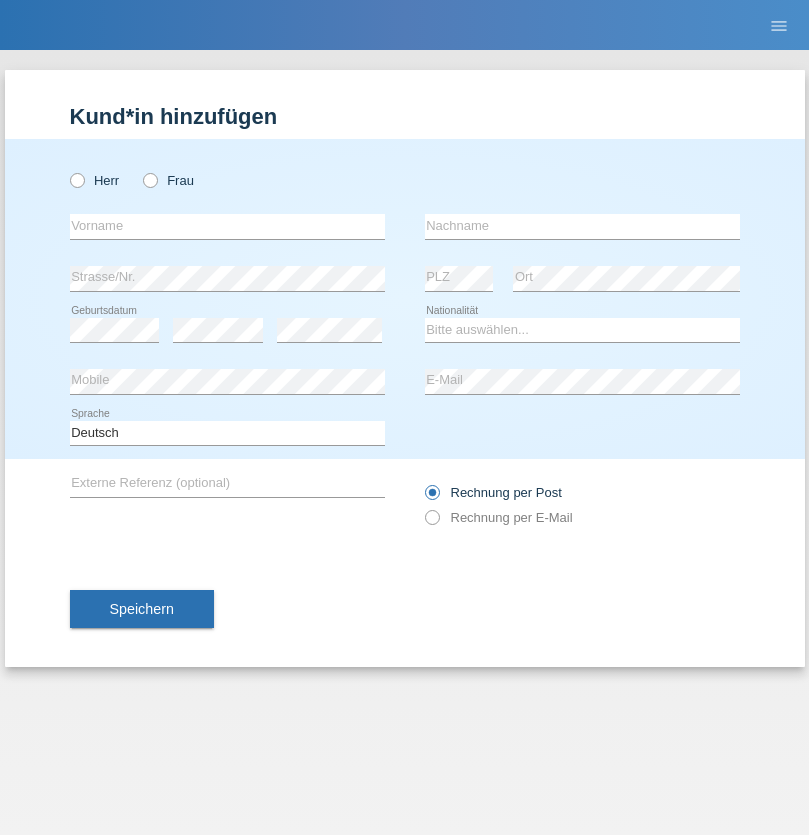 scroll, scrollTop: 0, scrollLeft: 0, axis: both 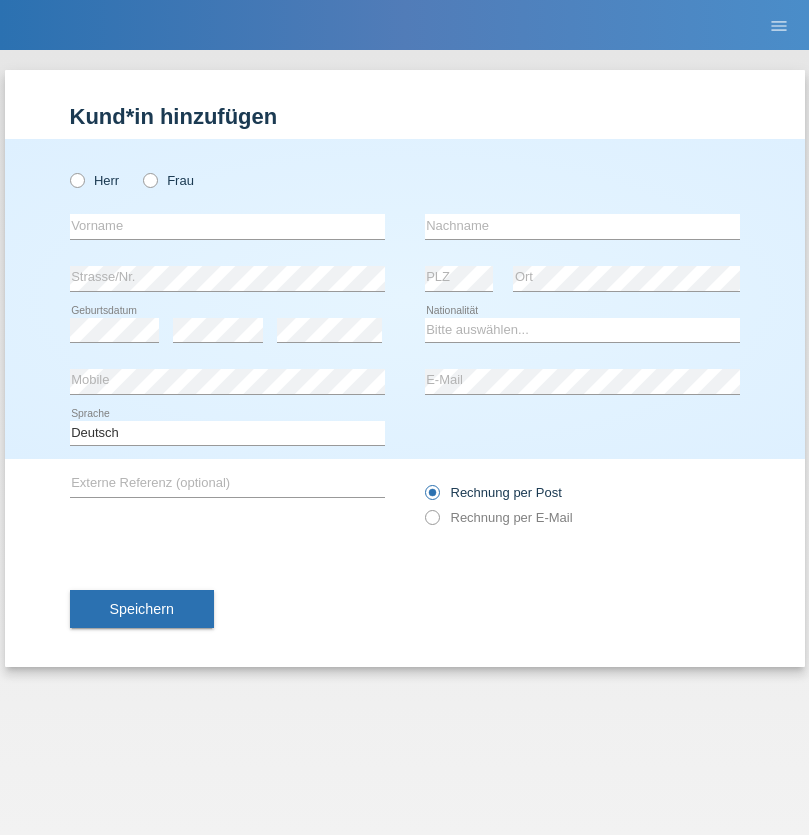 radio on "true" 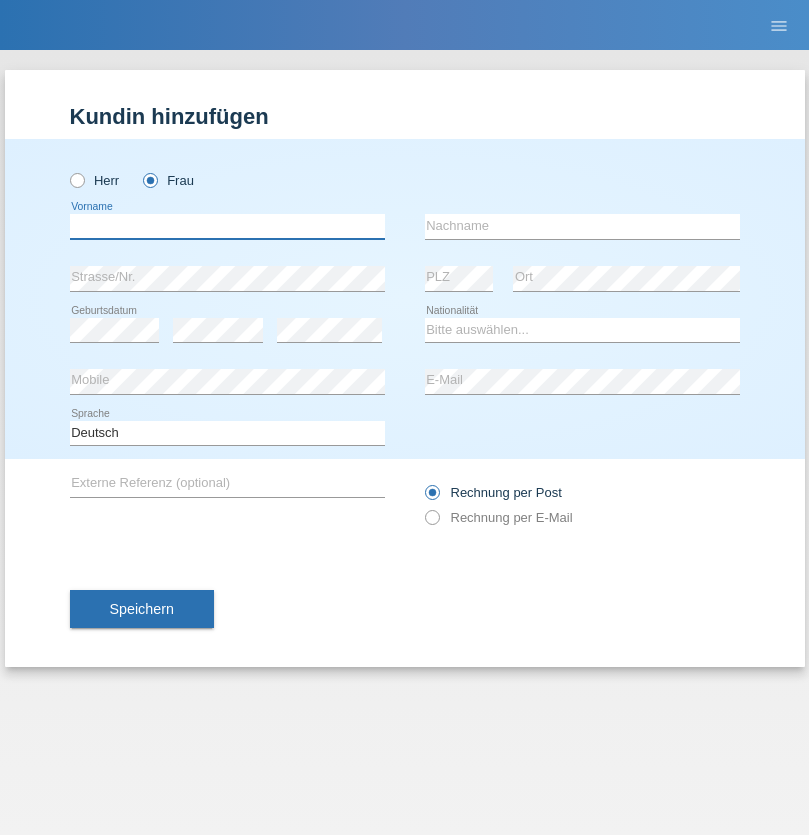 click at bounding box center [227, 226] 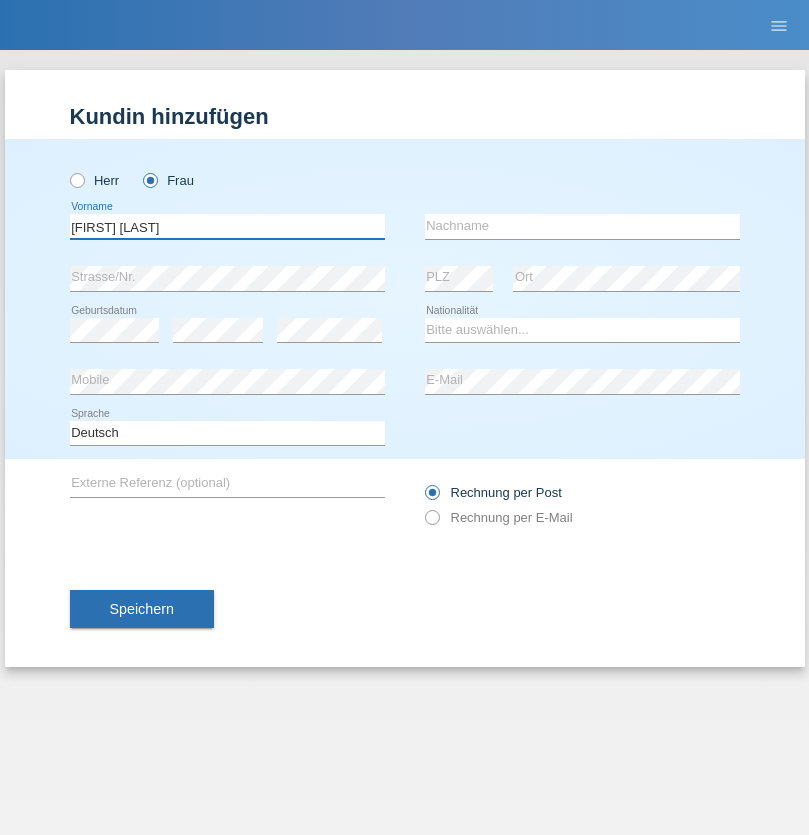 type on "[FIRST] [LAST]" 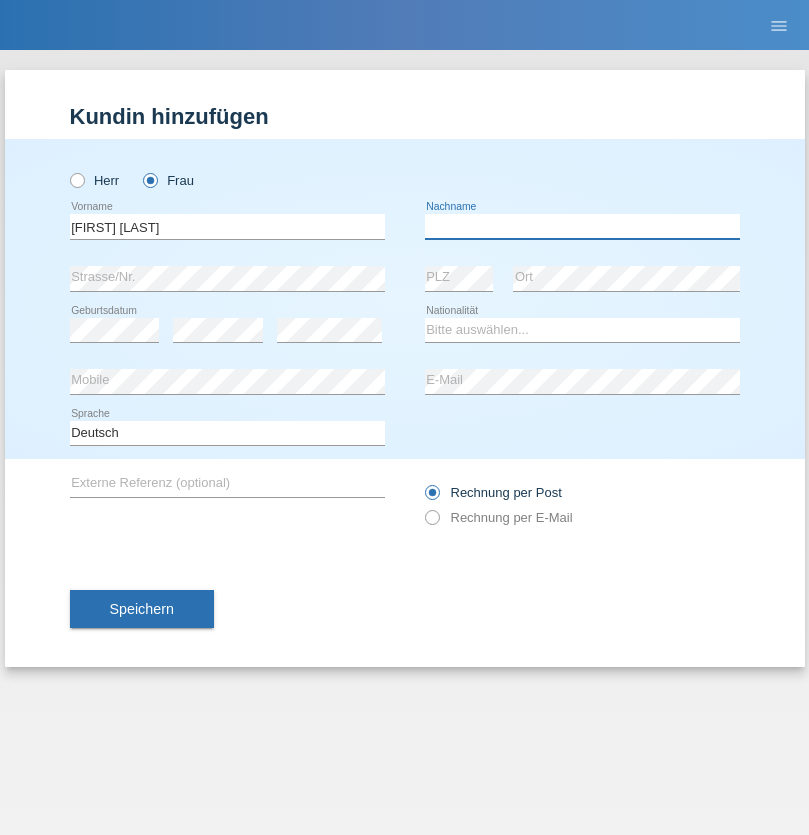 click at bounding box center (582, 226) 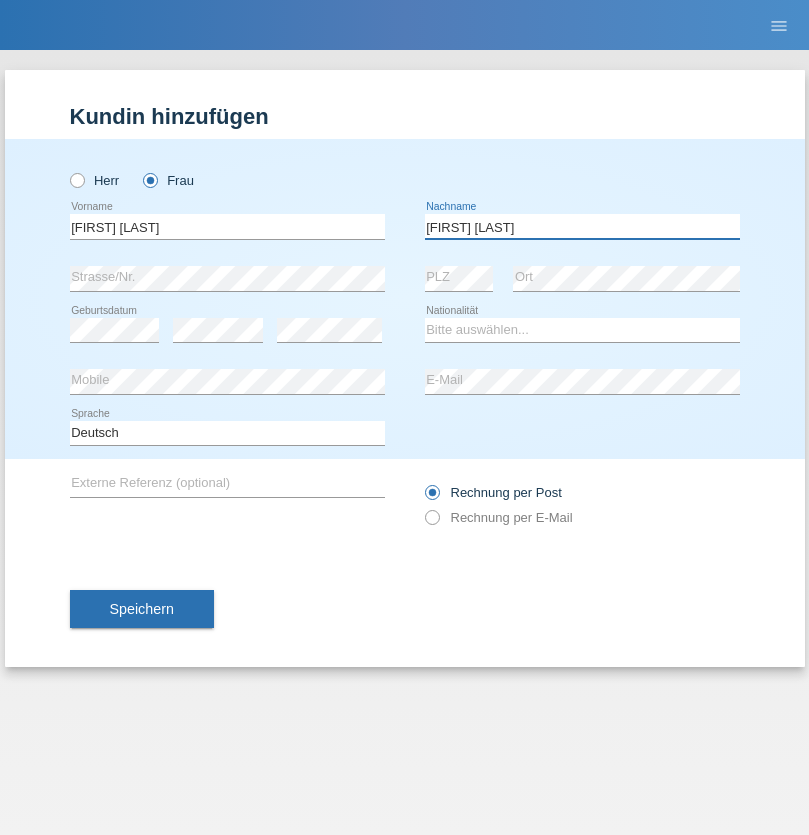 type on "[FIRST] [LAST]" 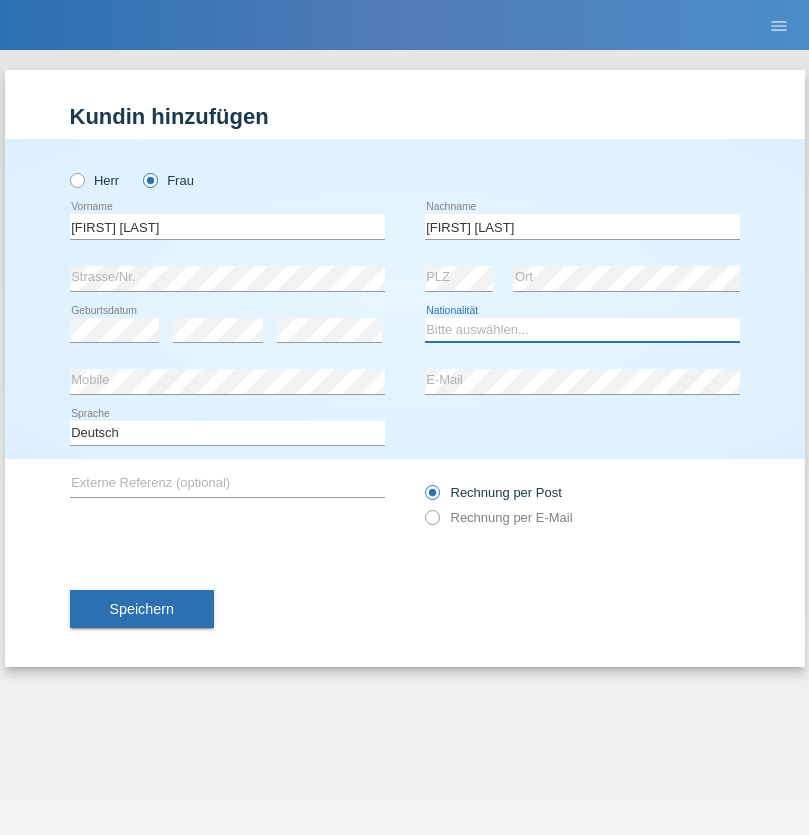 select on "CH" 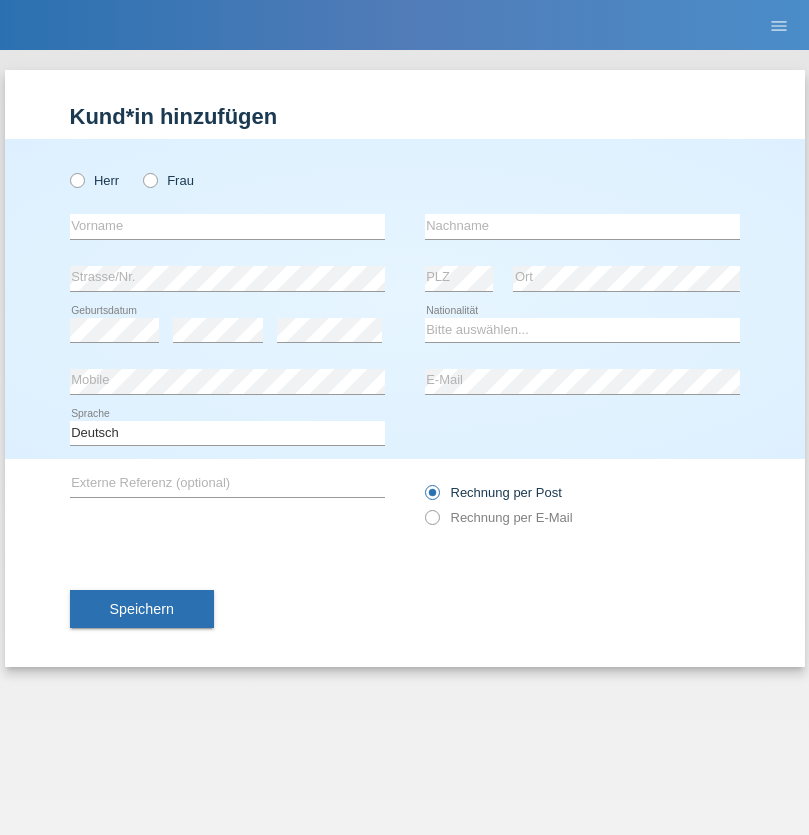 scroll, scrollTop: 0, scrollLeft: 0, axis: both 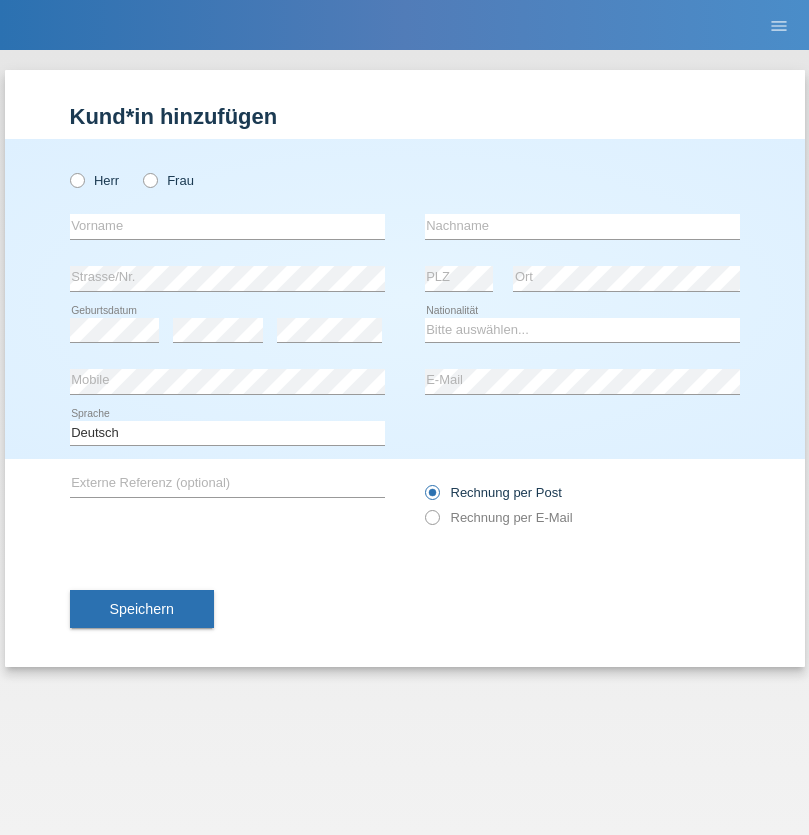 radio on "true" 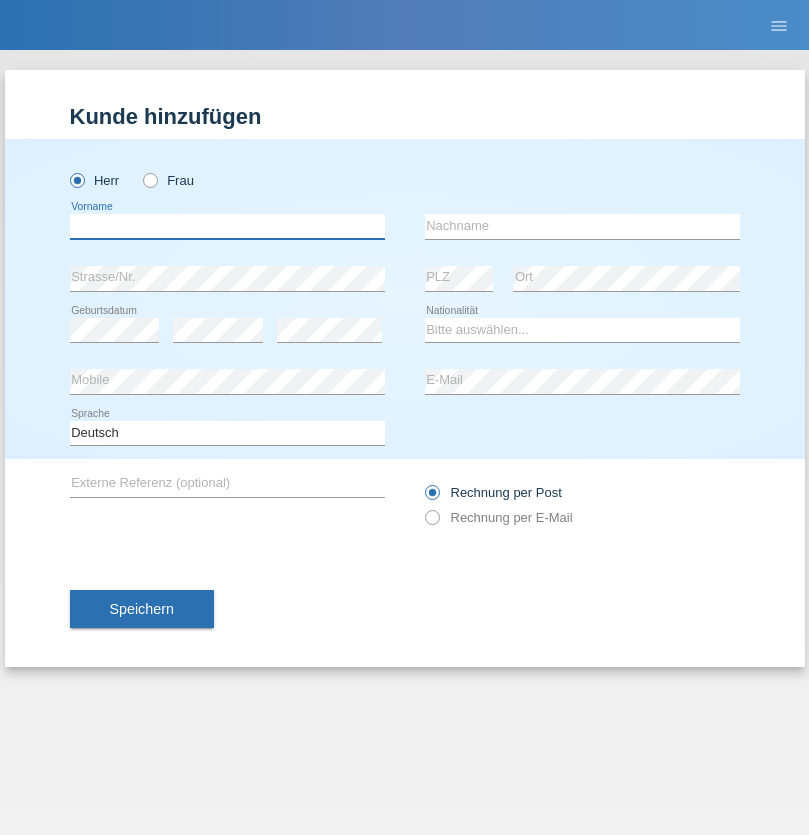 click at bounding box center [227, 226] 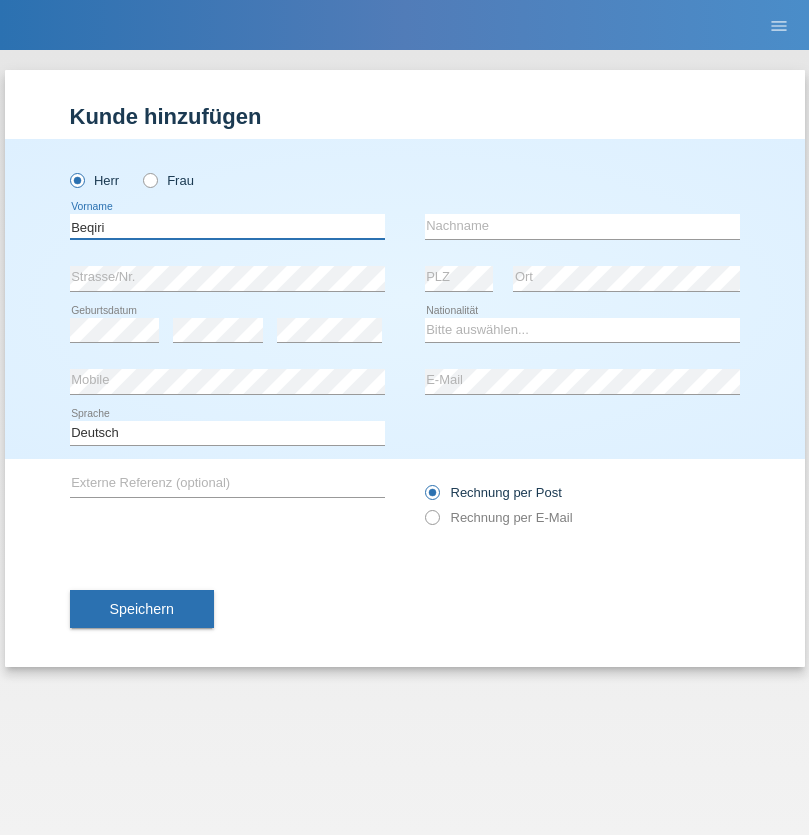 type on "Beqiri" 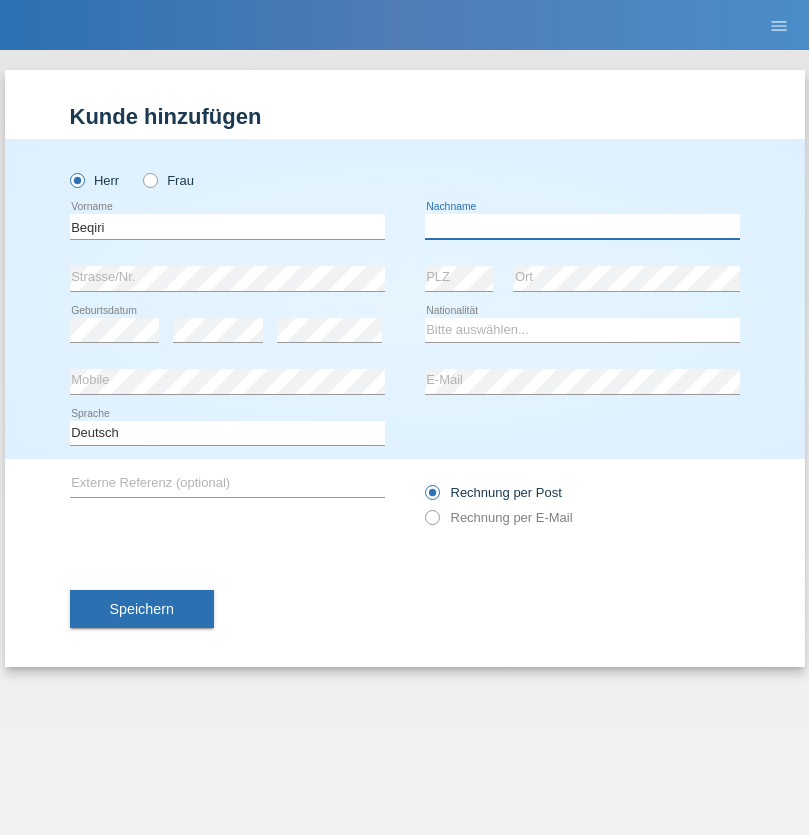click at bounding box center (582, 226) 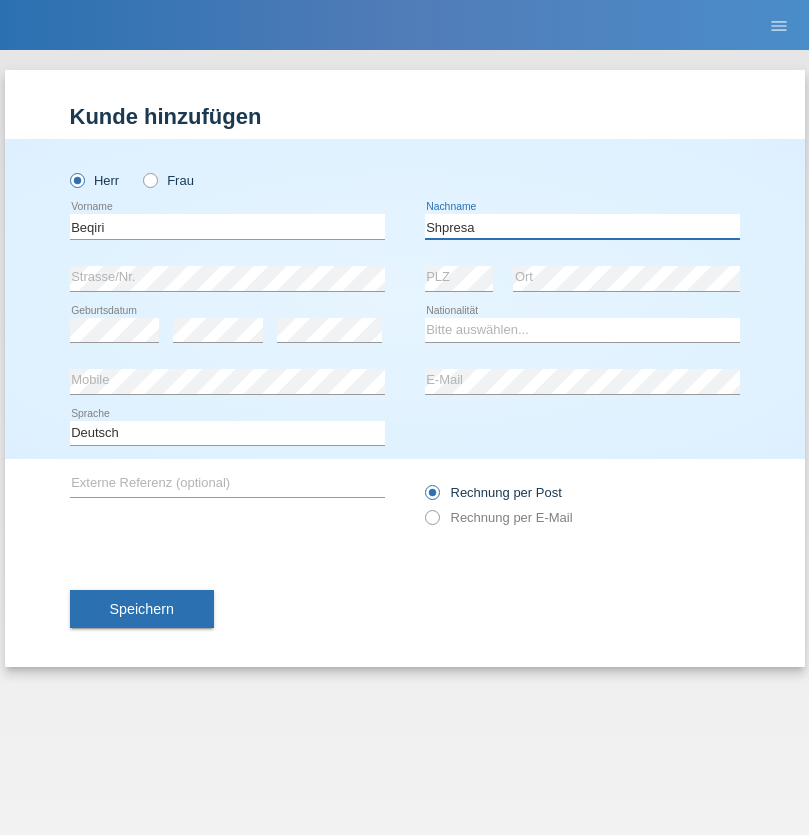 type on "Shpresa" 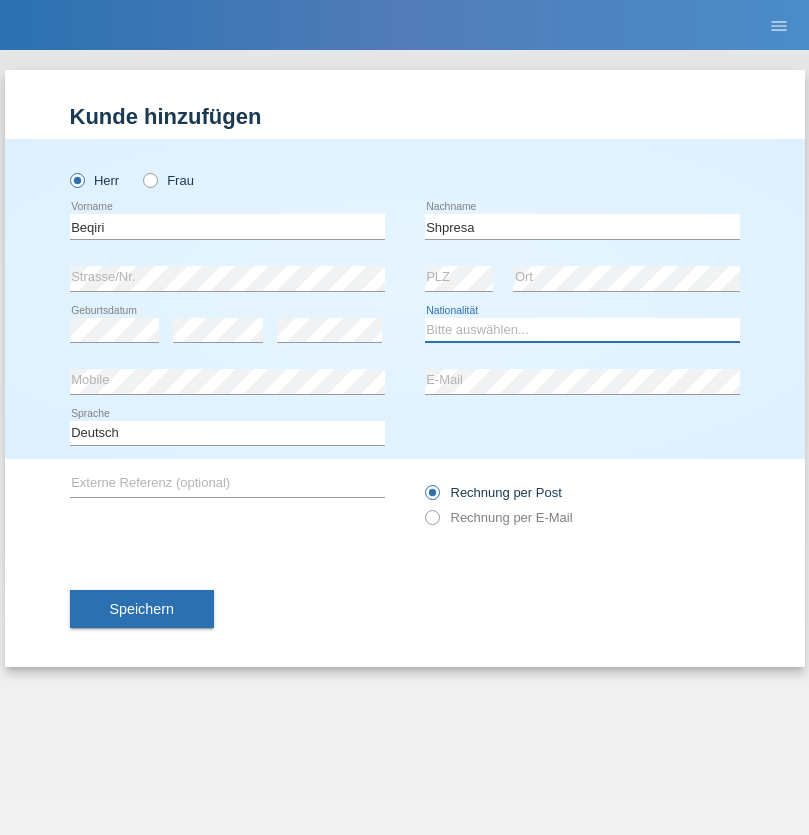 select on "XK" 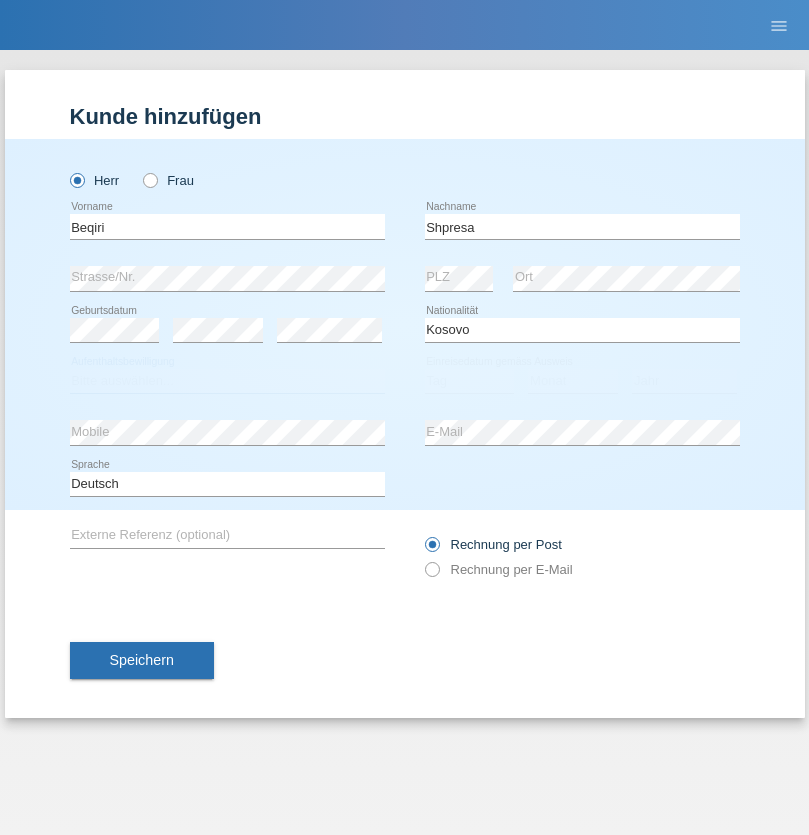 select on "C" 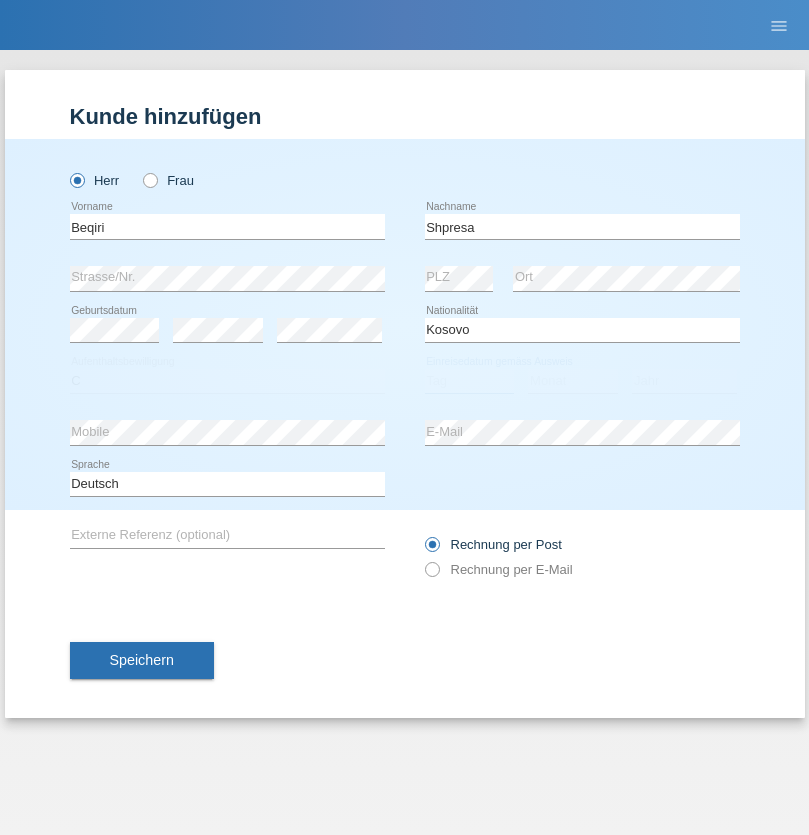 select on "08" 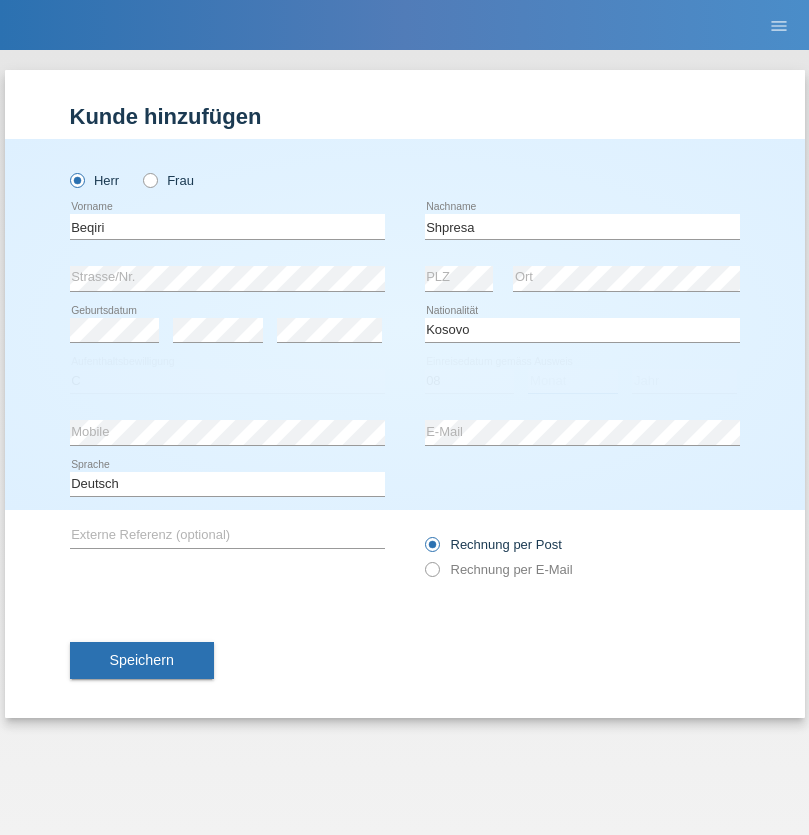 select on "02" 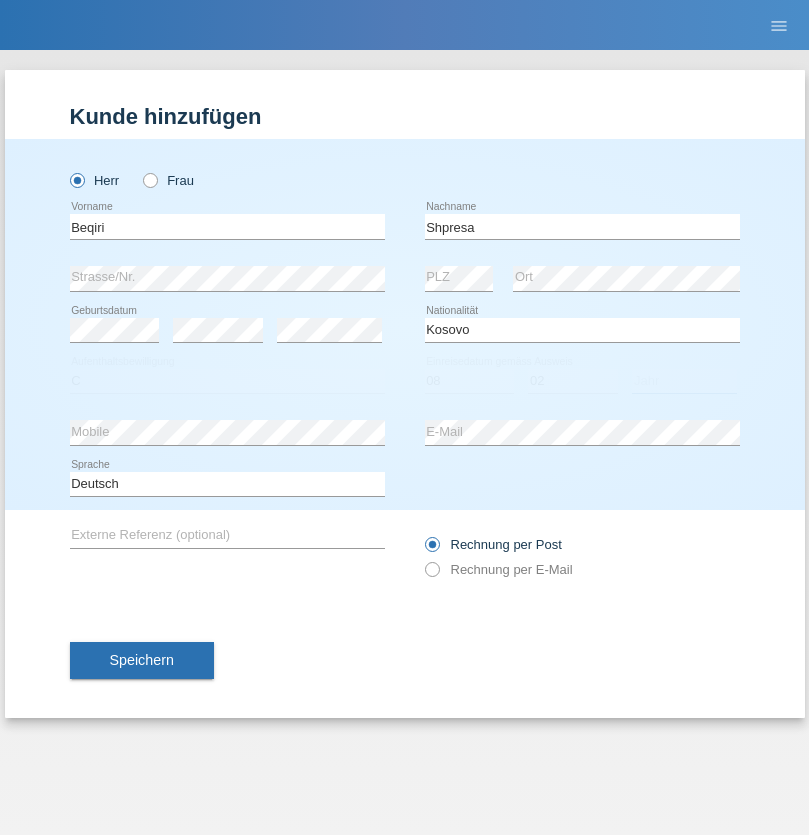 select on "1979" 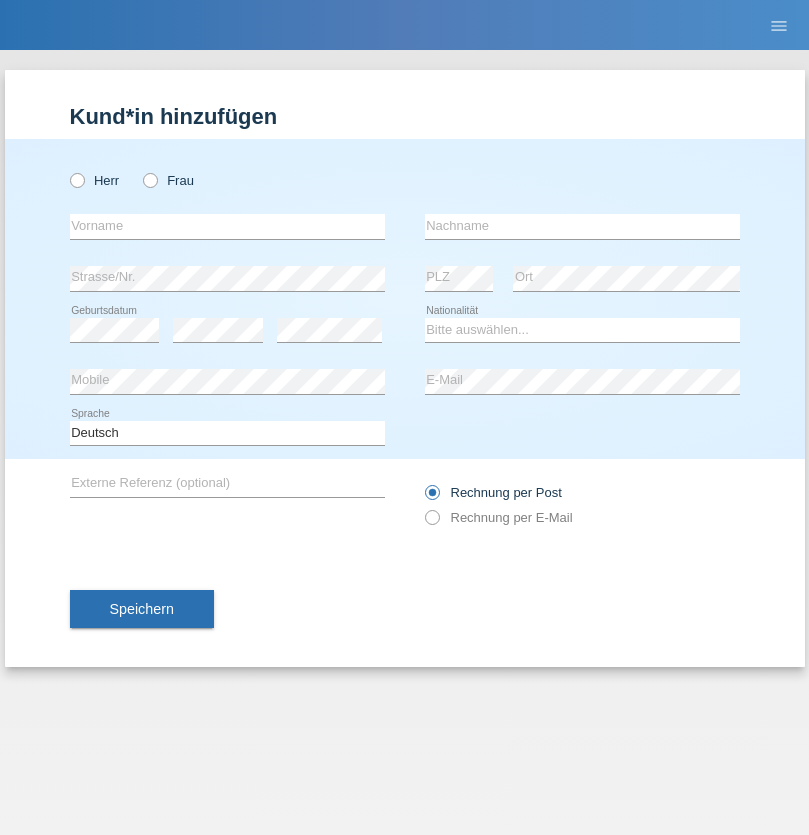 scroll, scrollTop: 0, scrollLeft: 0, axis: both 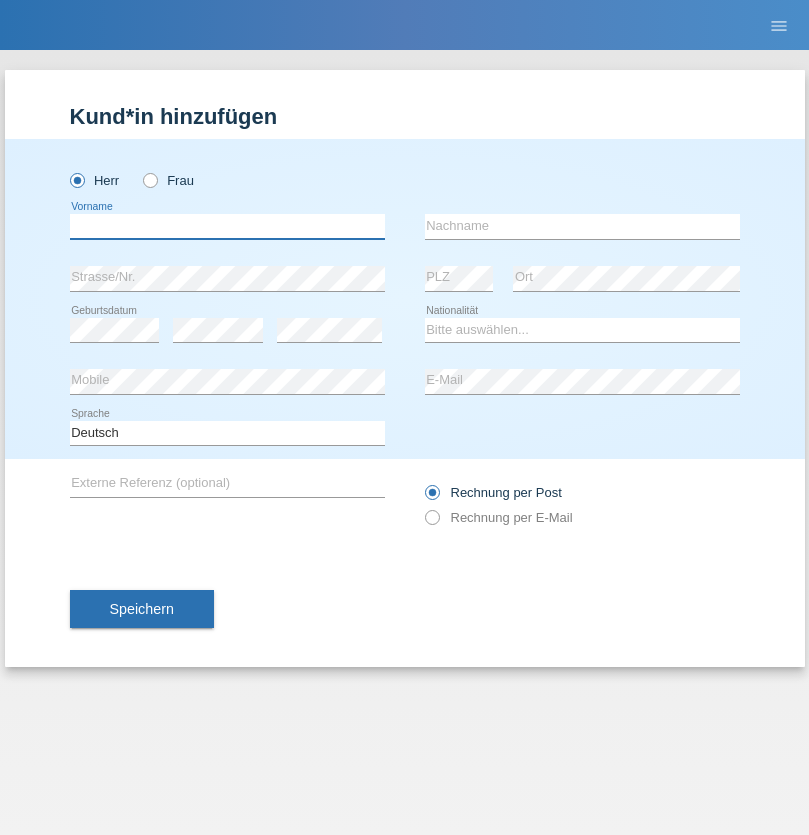 click at bounding box center [227, 226] 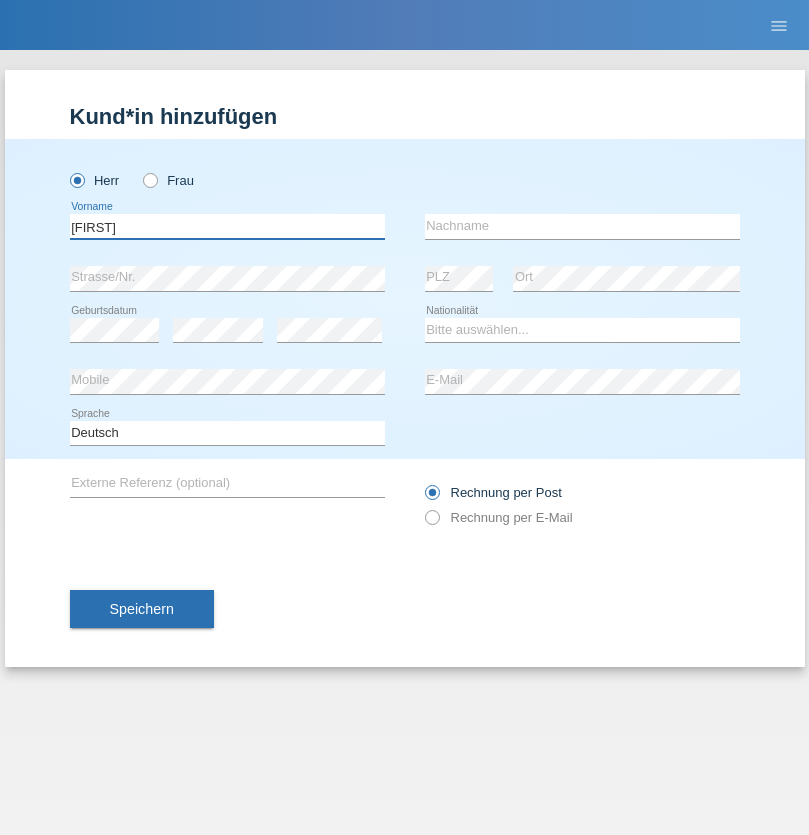 type on "[FIRST]" 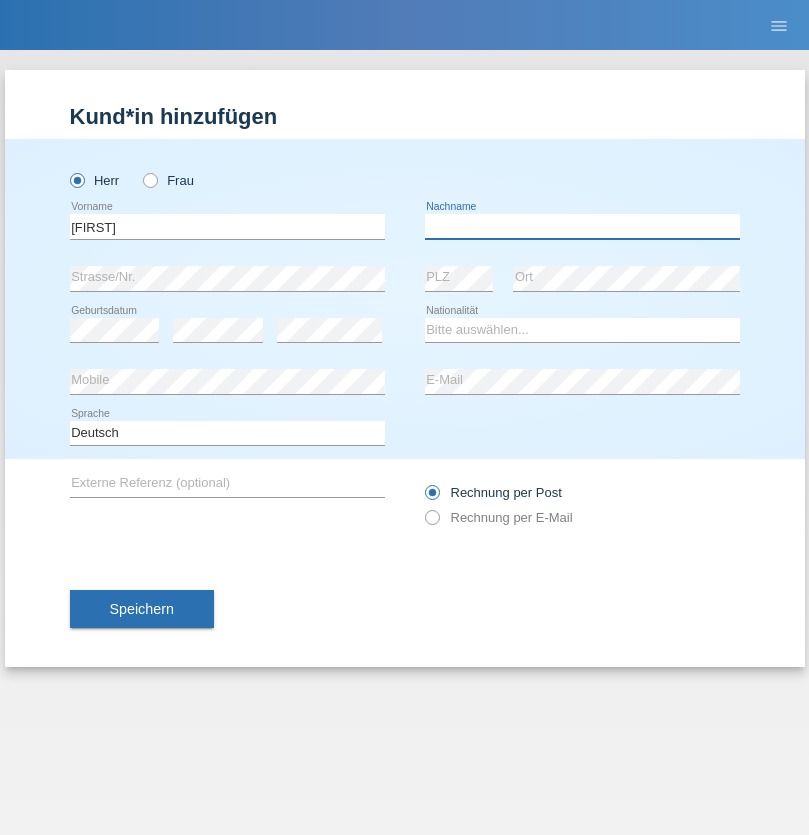 click at bounding box center [582, 226] 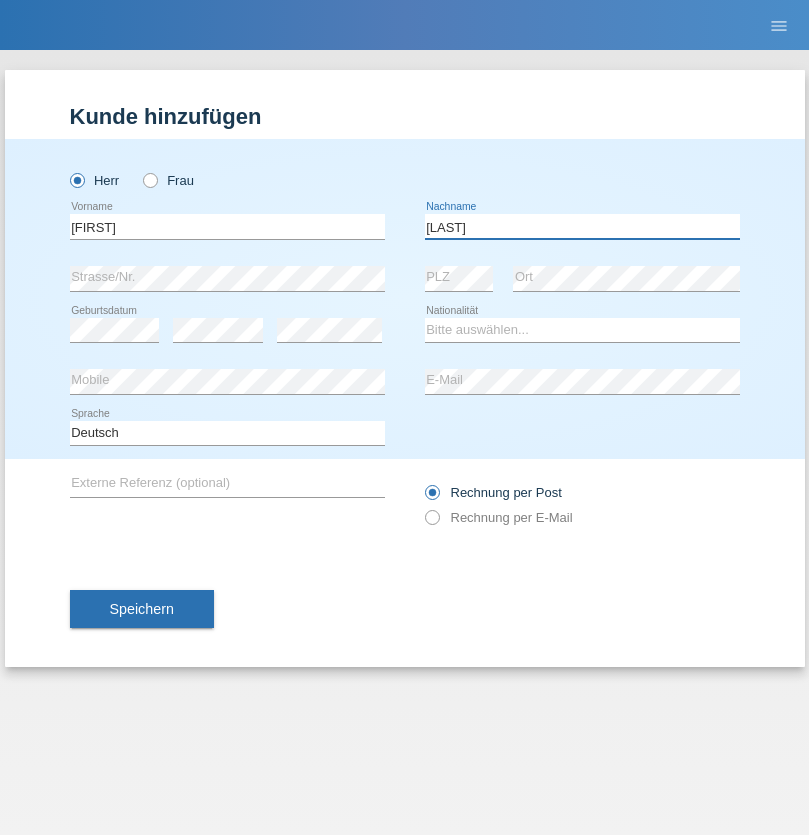 type on "[LAST]" 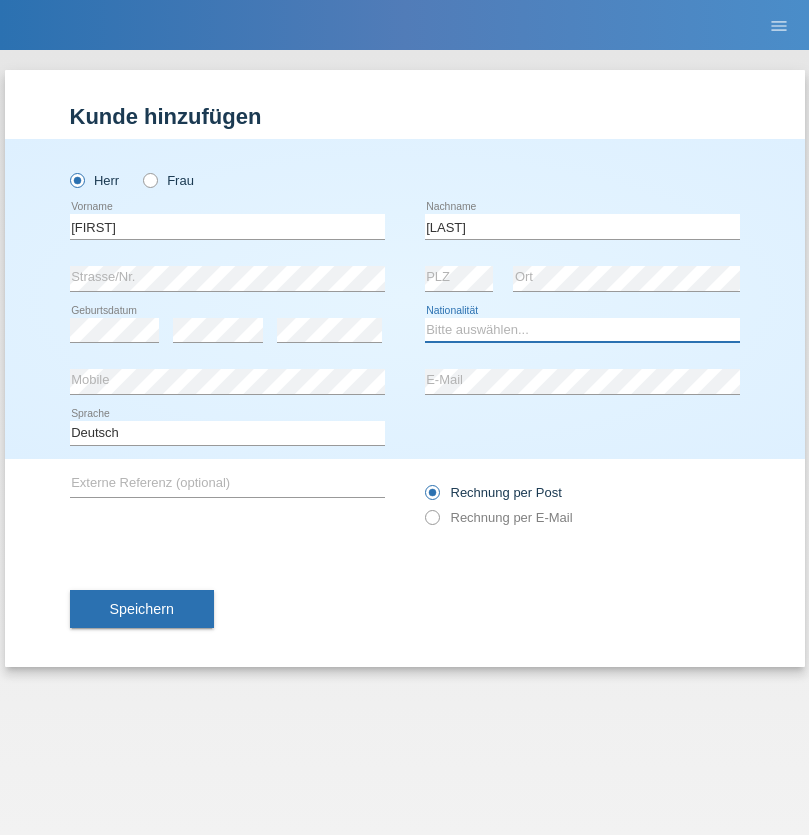 select on "CH" 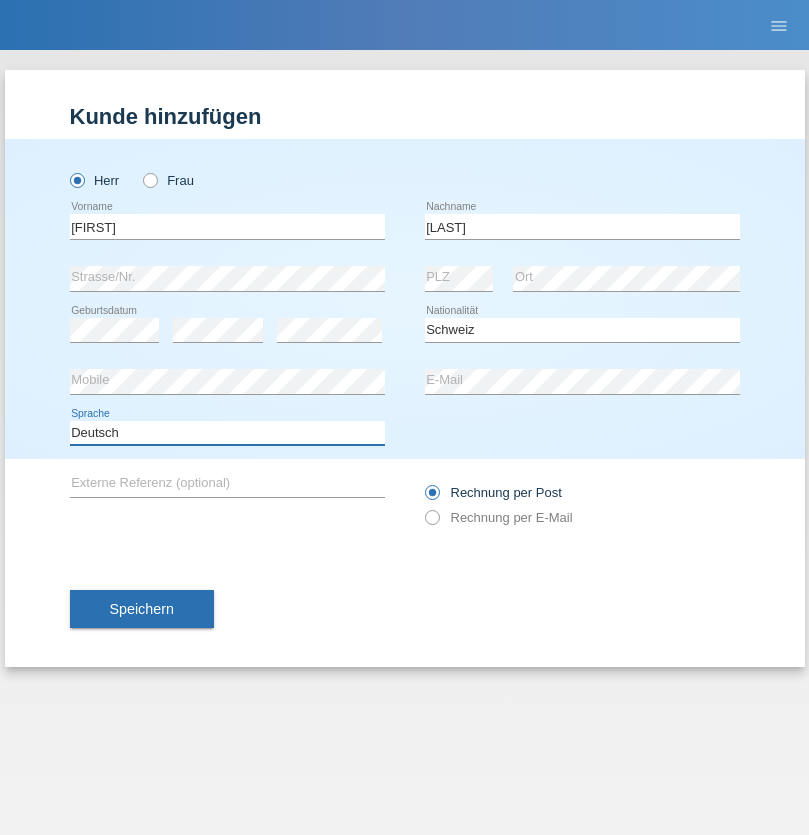 select on "en" 